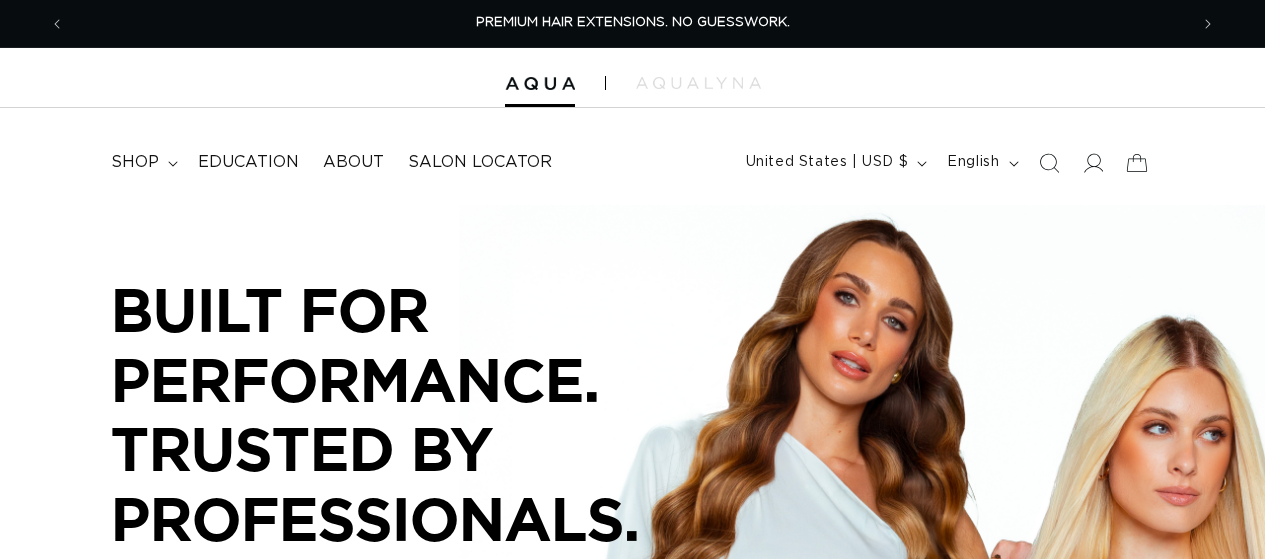 scroll, scrollTop: 0, scrollLeft: 0, axis: both 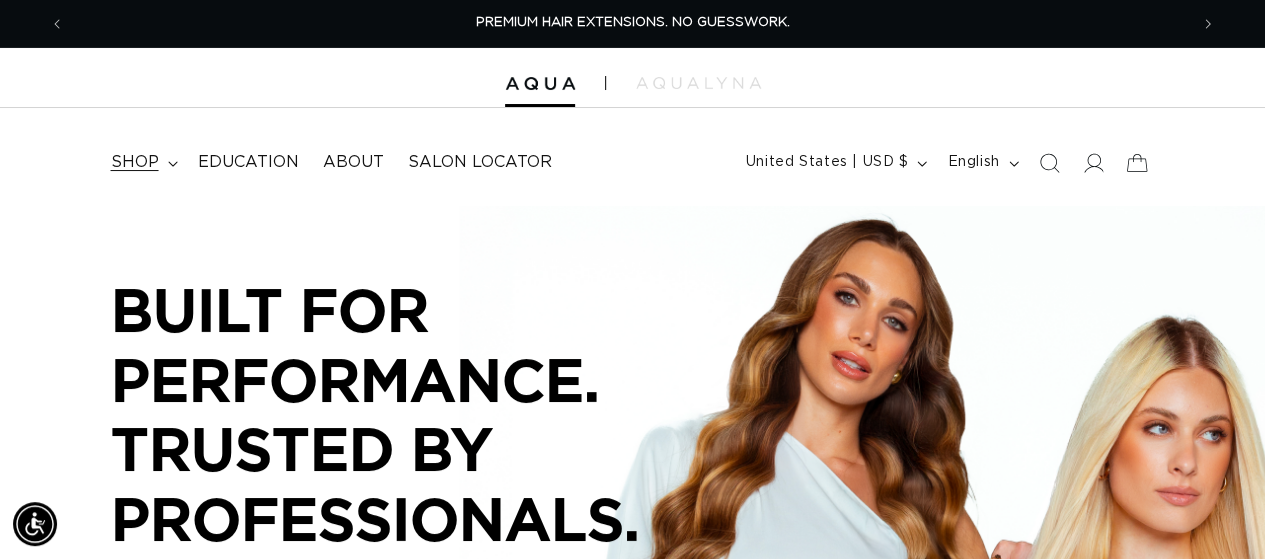 click on "shop" at bounding box center (135, 162) 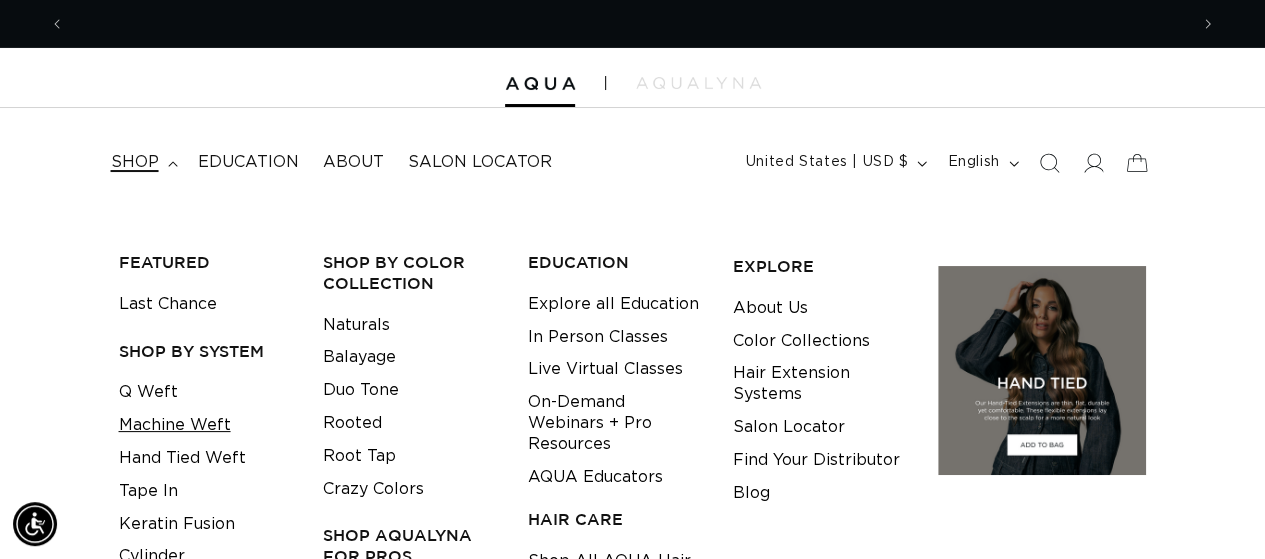 scroll, scrollTop: 122, scrollLeft: 0, axis: vertical 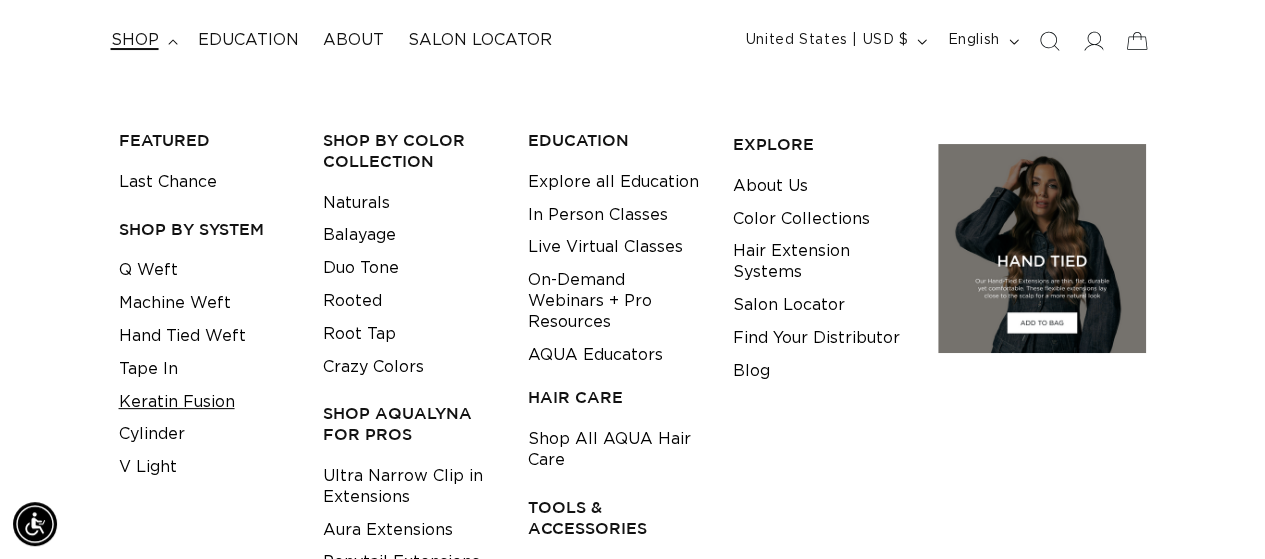 click on "Keratin Fusion" at bounding box center (177, 402) 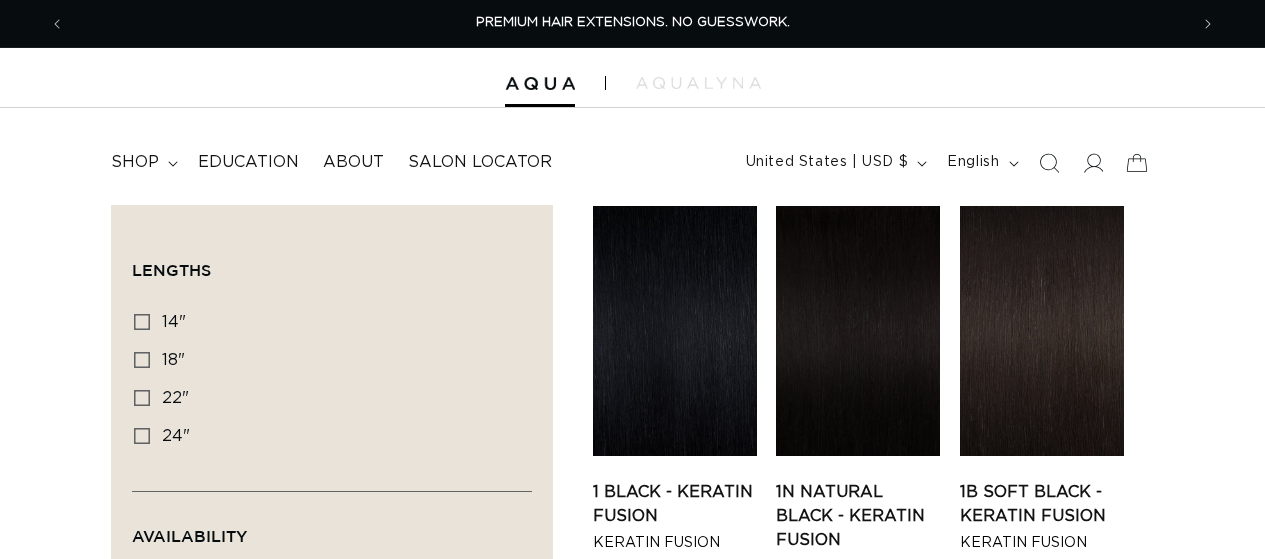 scroll, scrollTop: 0, scrollLeft: 0, axis: both 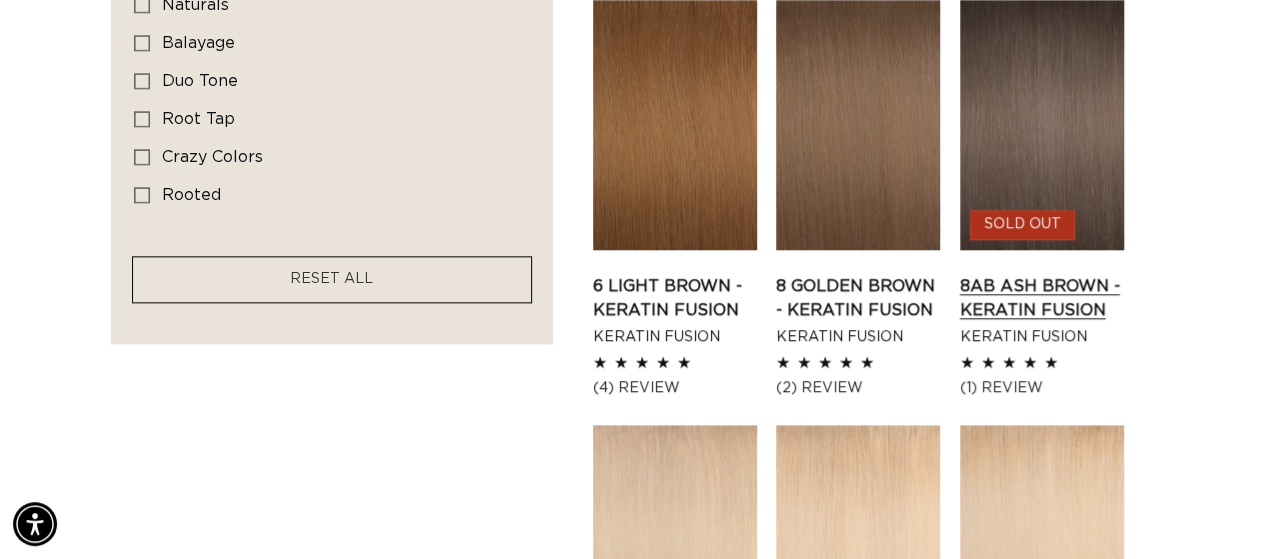 click on "8AB Ash Brown - Keratin Fusion" at bounding box center [1042, 298] 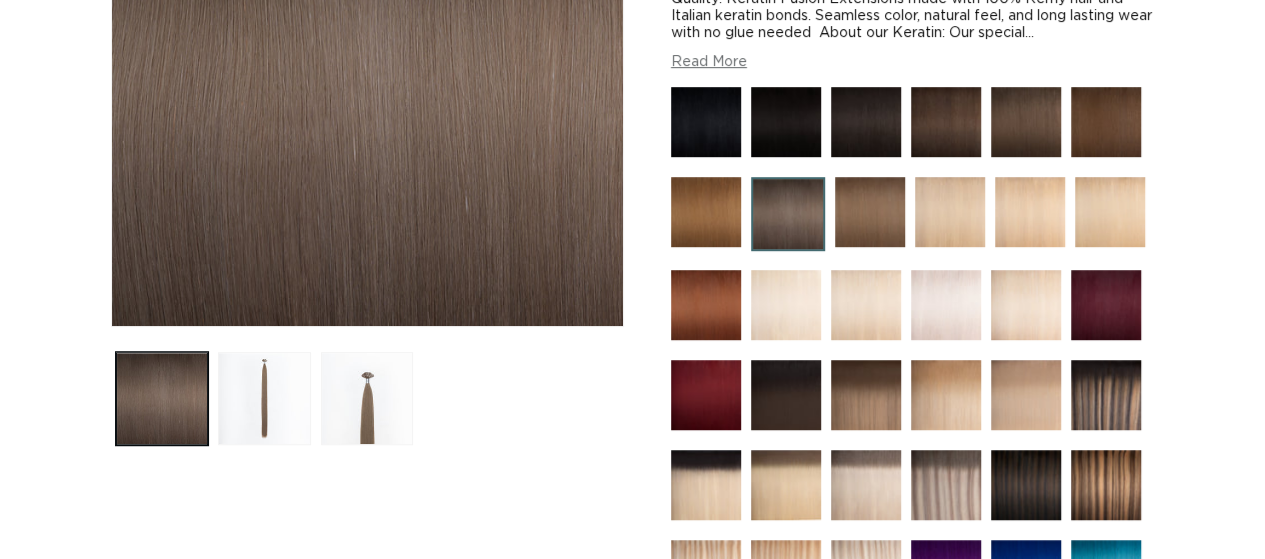 scroll, scrollTop: 489, scrollLeft: 0, axis: vertical 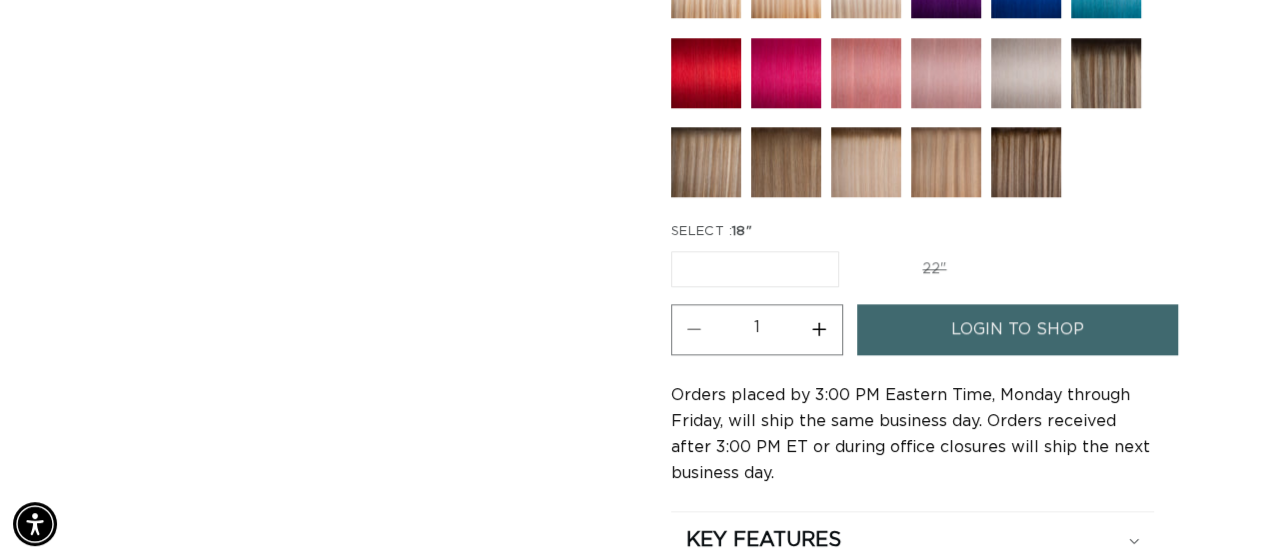 click on "22" Variant sold out or unavailable" at bounding box center [934, 269] 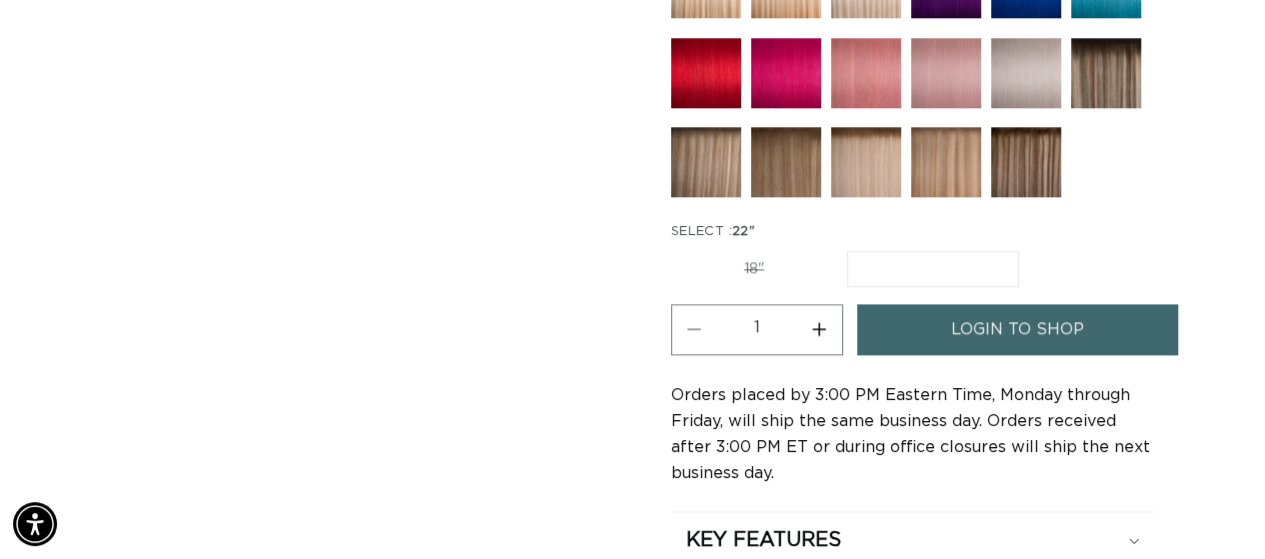scroll, scrollTop: 0, scrollLeft: 2245, axis: horizontal 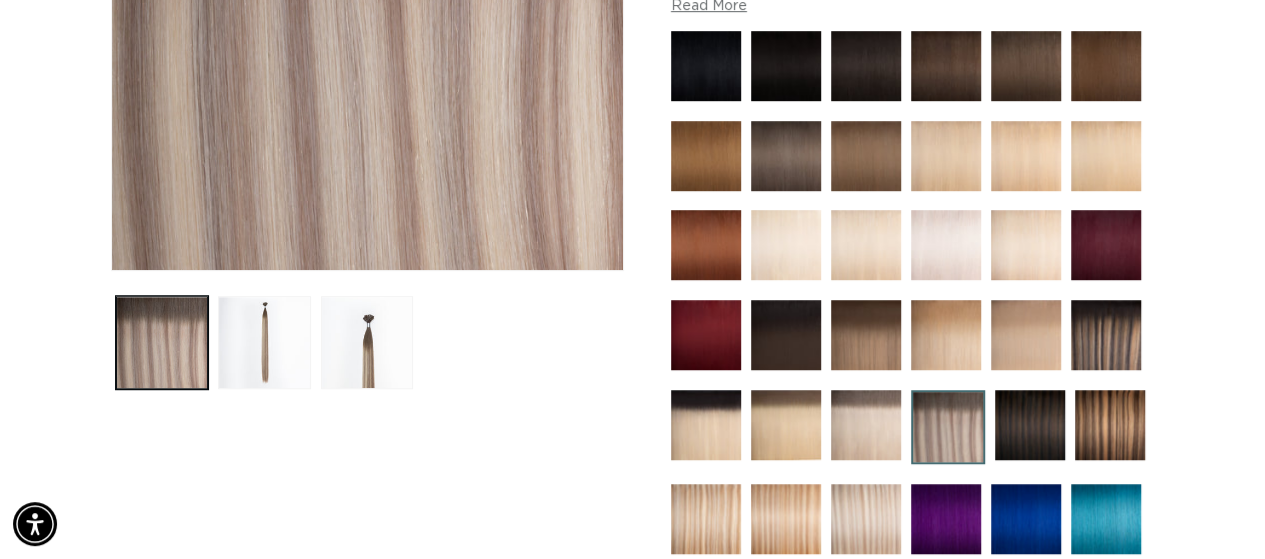 click at bounding box center [786, 156] 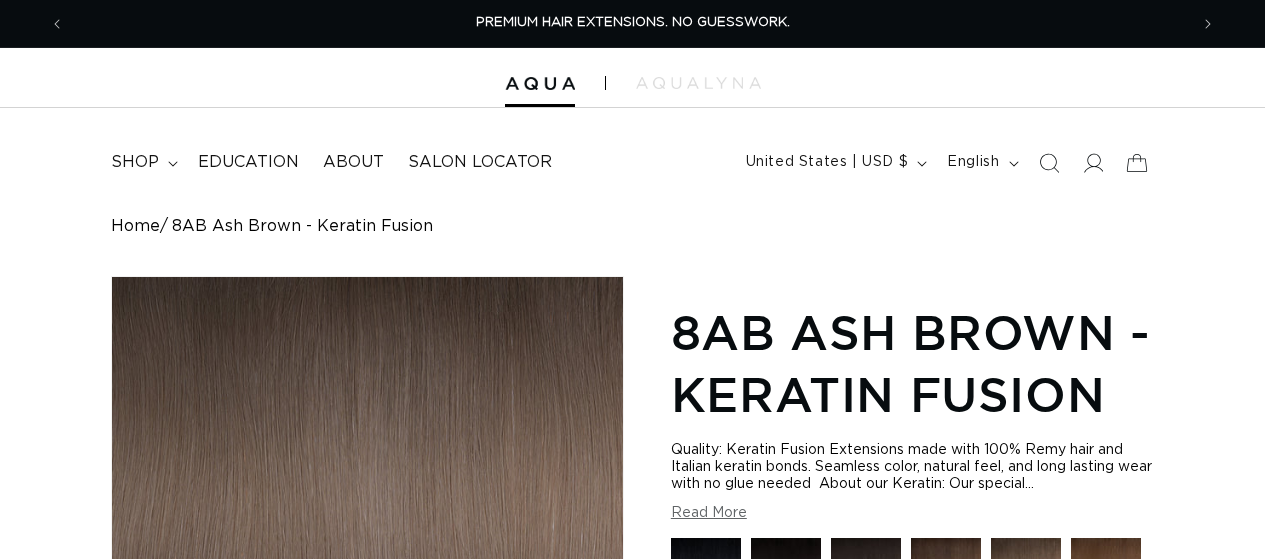 scroll, scrollTop: 319, scrollLeft: 0, axis: vertical 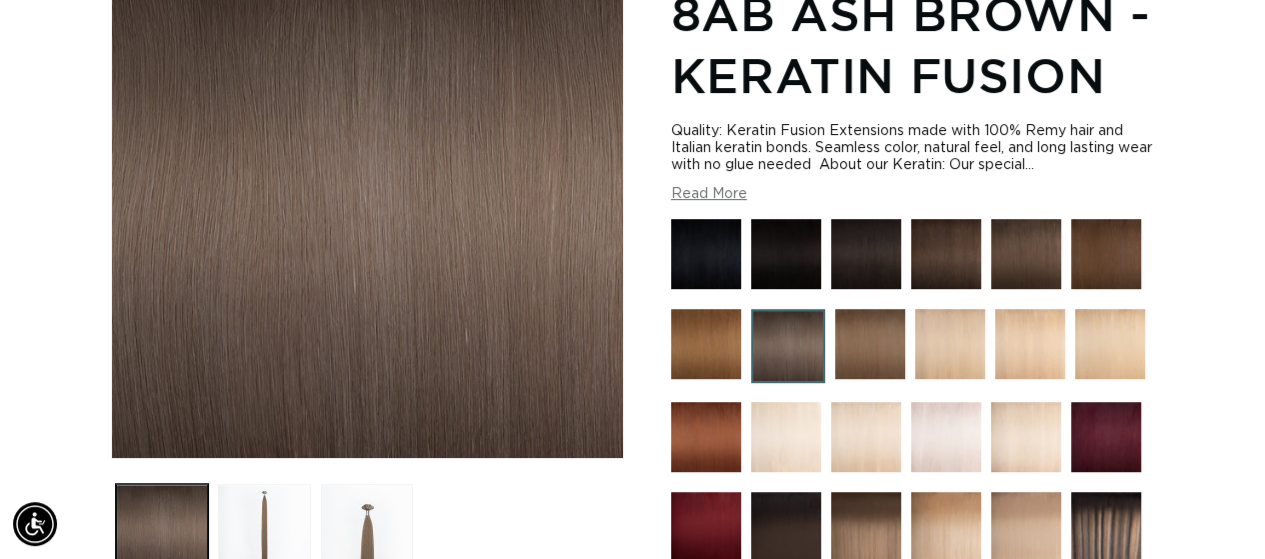 click at bounding box center (1026, 254) 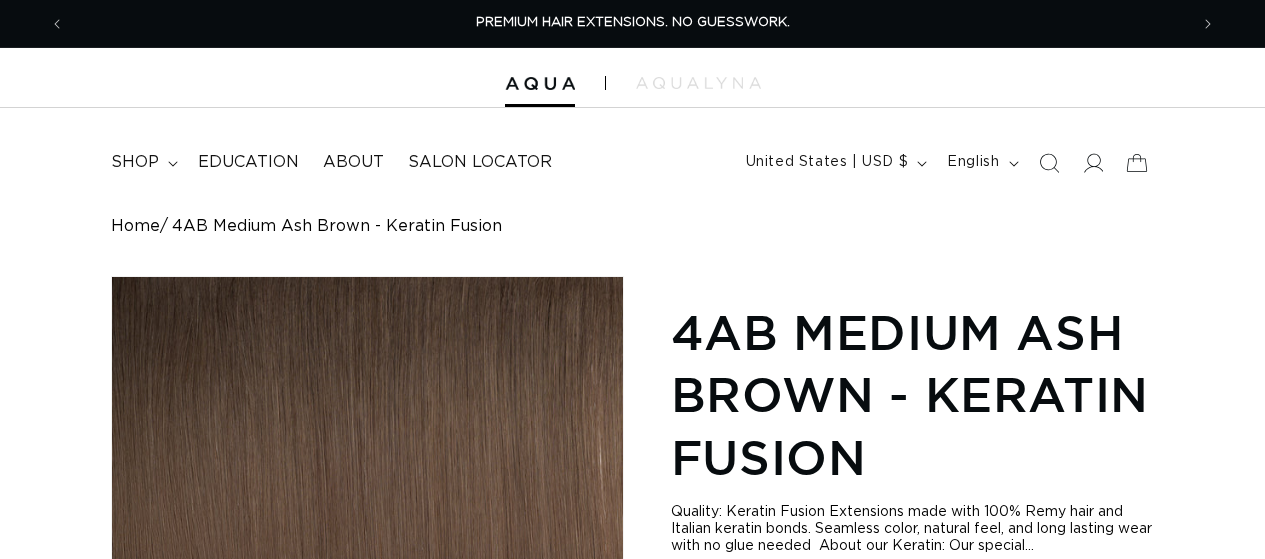 scroll, scrollTop: 0, scrollLeft: 0, axis: both 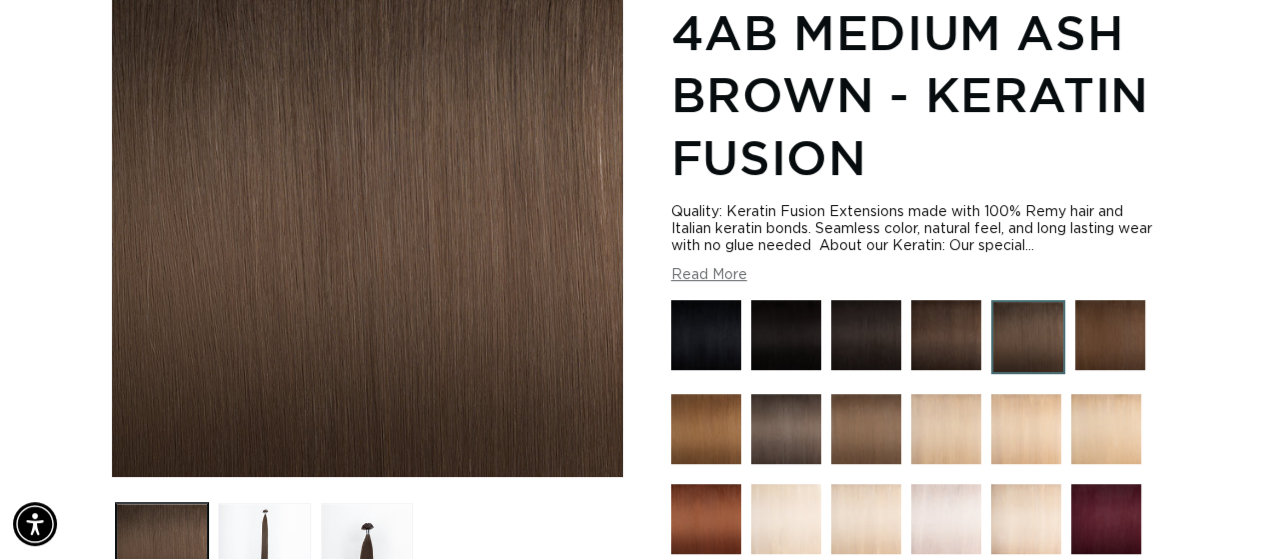 click at bounding box center (946, 335) 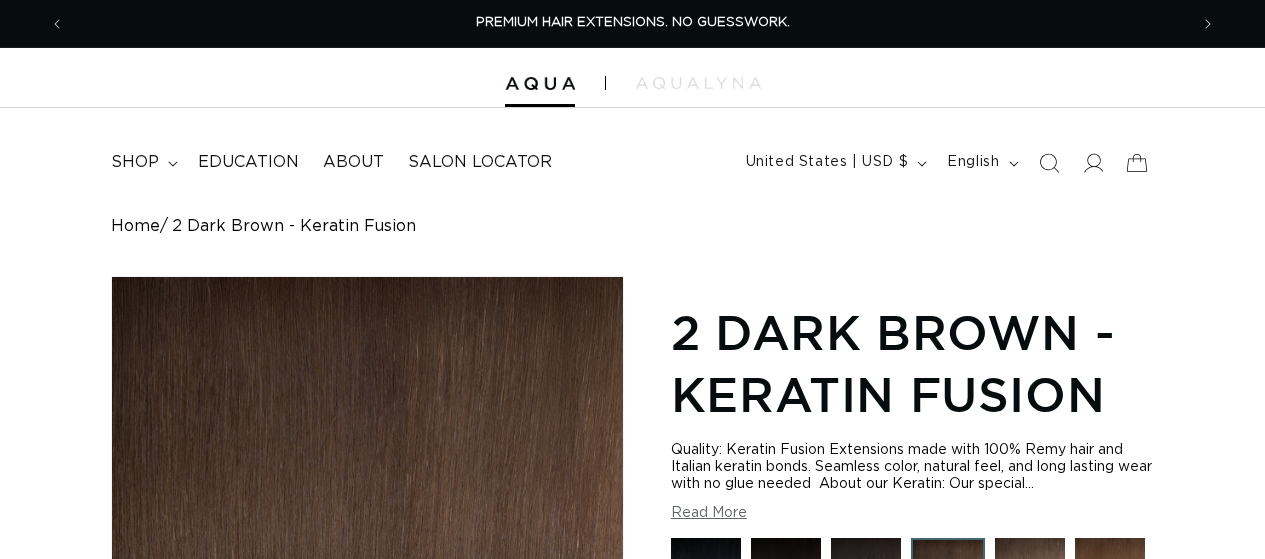 scroll, scrollTop: 0, scrollLeft: 0, axis: both 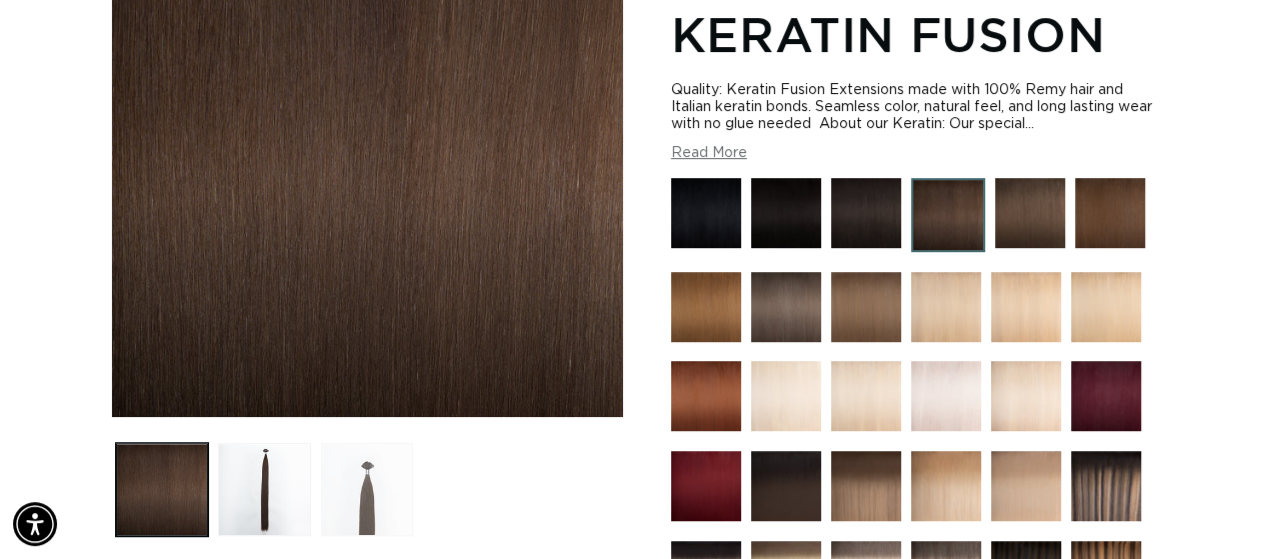 click at bounding box center [367, 489] 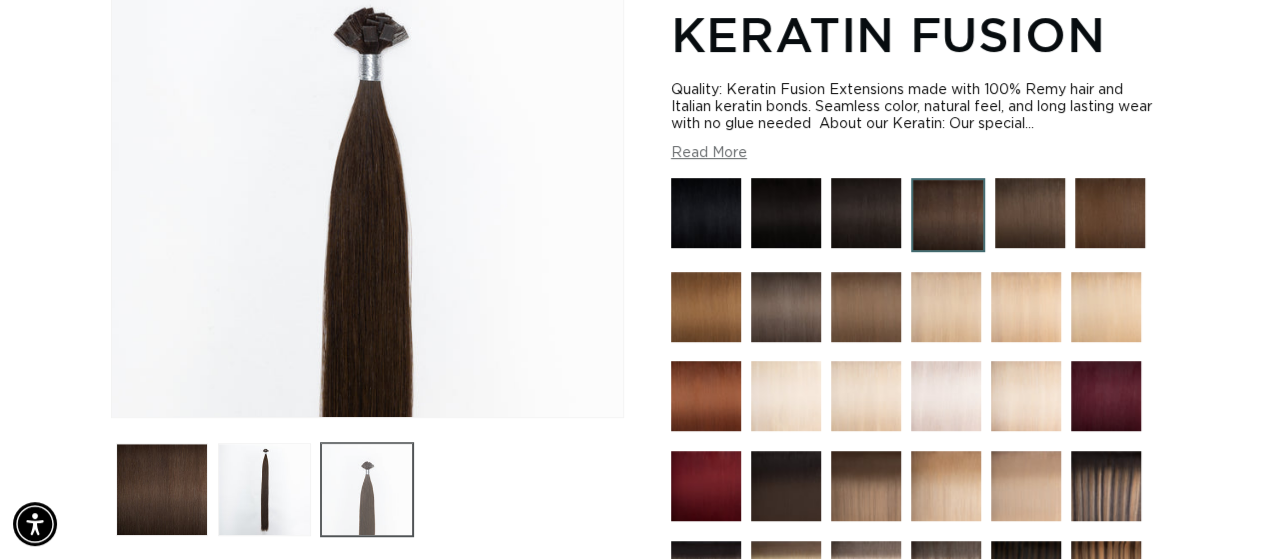 scroll, scrollTop: 276, scrollLeft: 0, axis: vertical 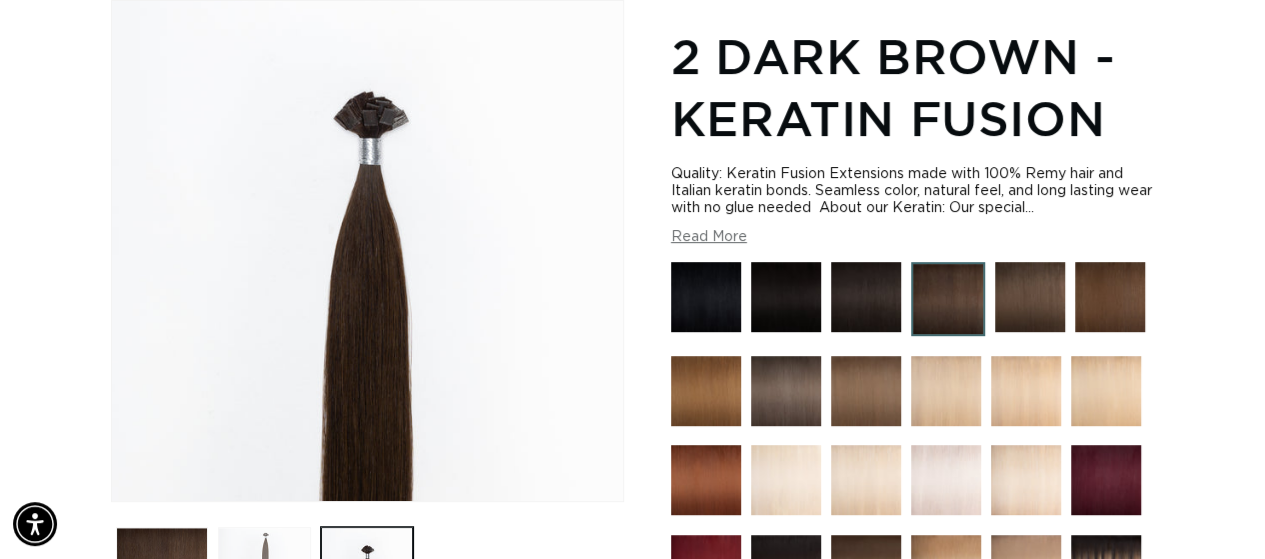 click at bounding box center [264, 573] 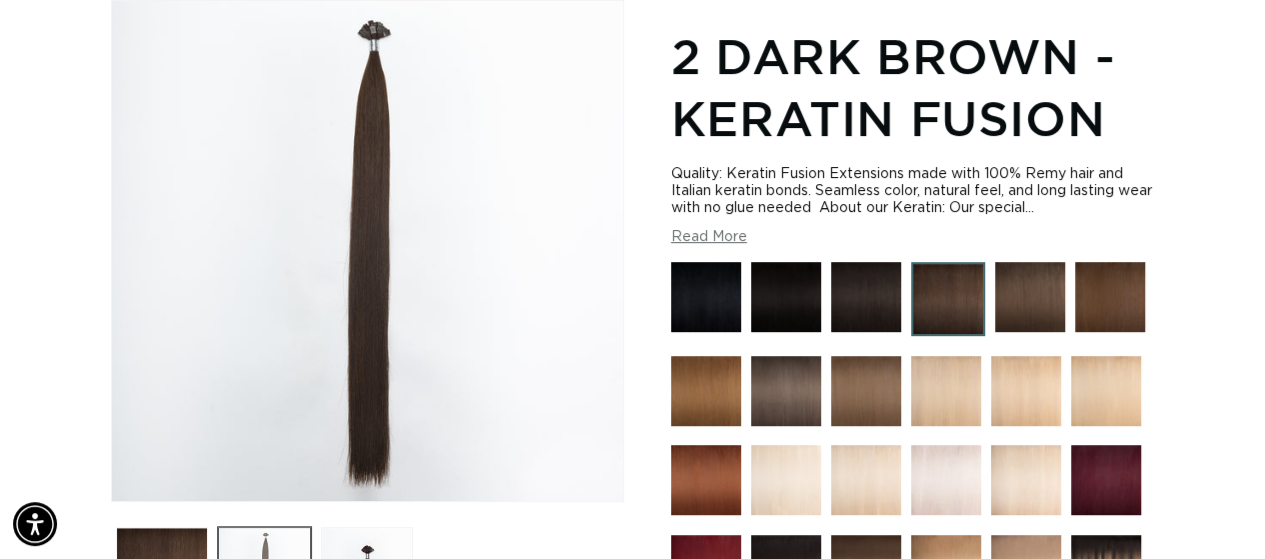 scroll, scrollTop: 0, scrollLeft: 0, axis: both 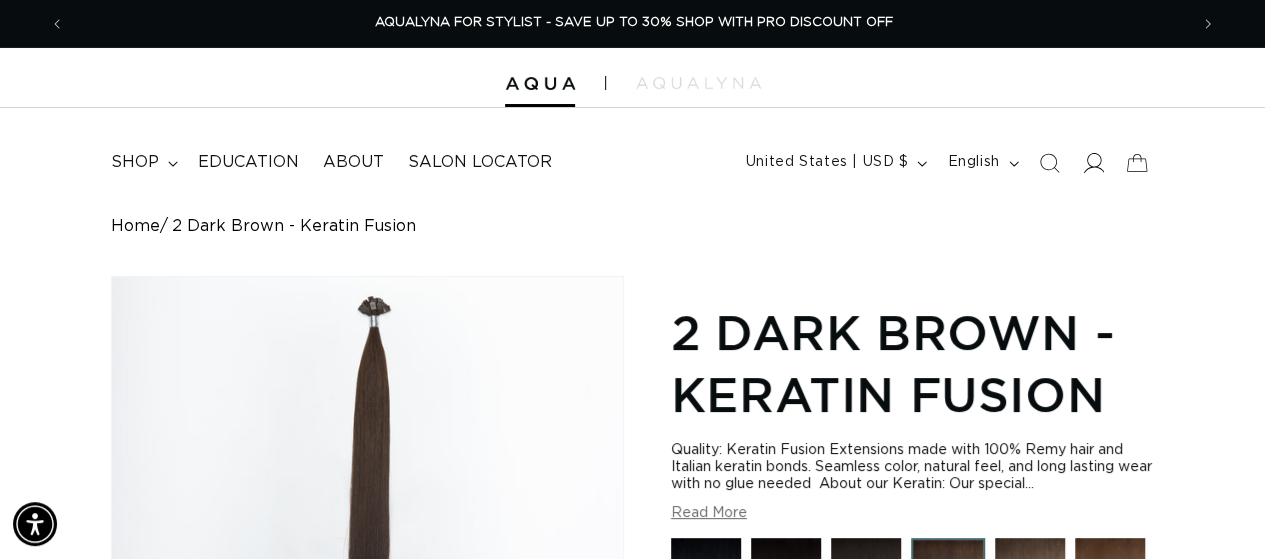click 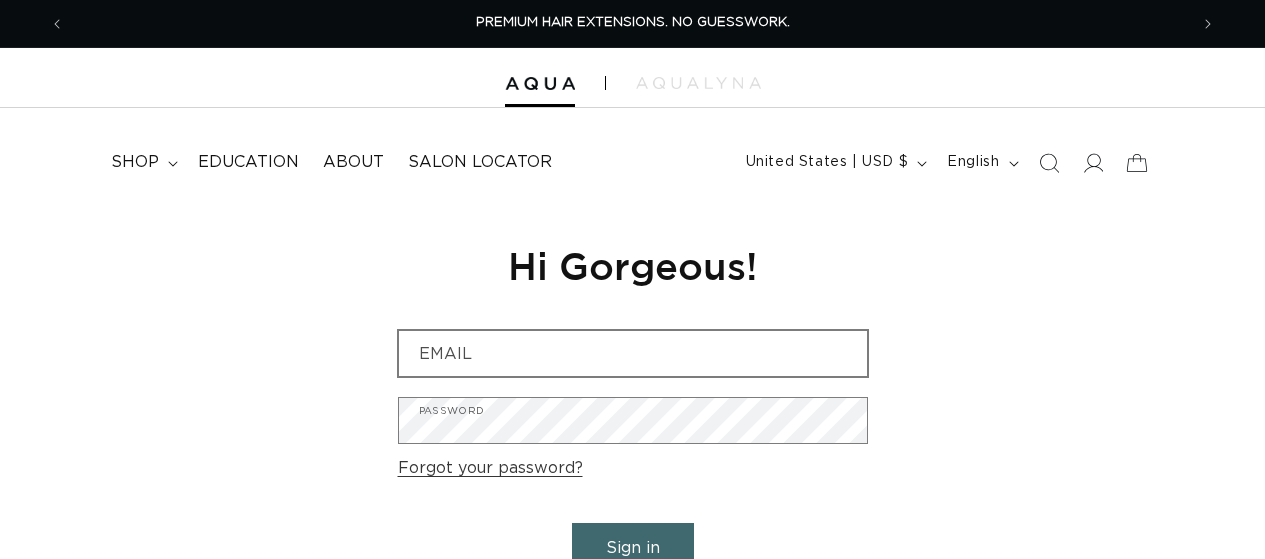 scroll, scrollTop: 0, scrollLeft: 0, axis: both 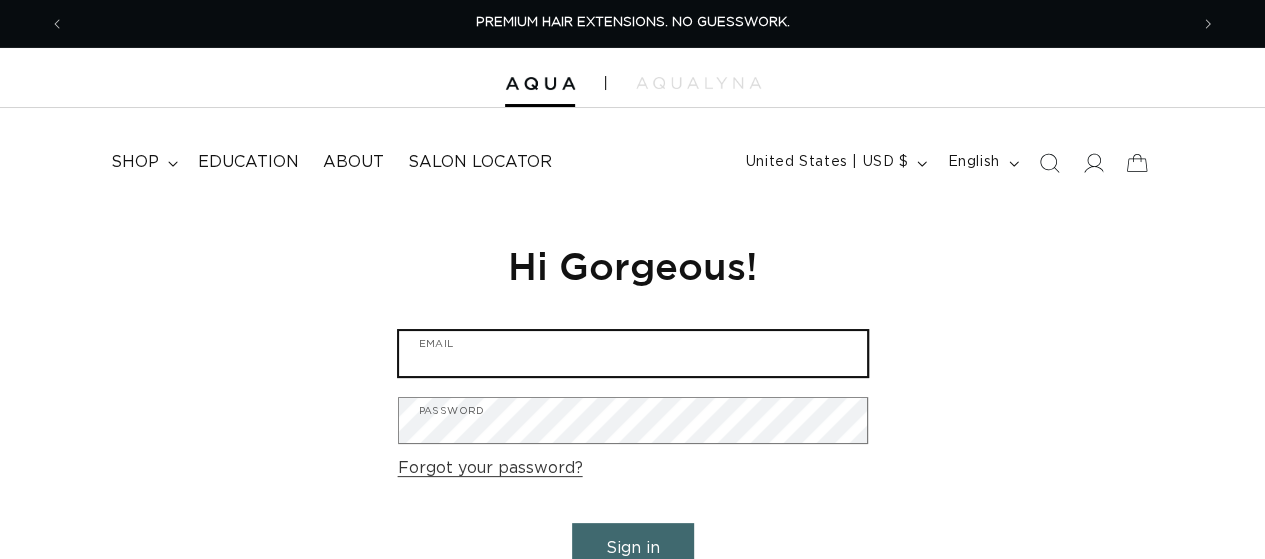 click on "Email" at bounding box center [633, 353] 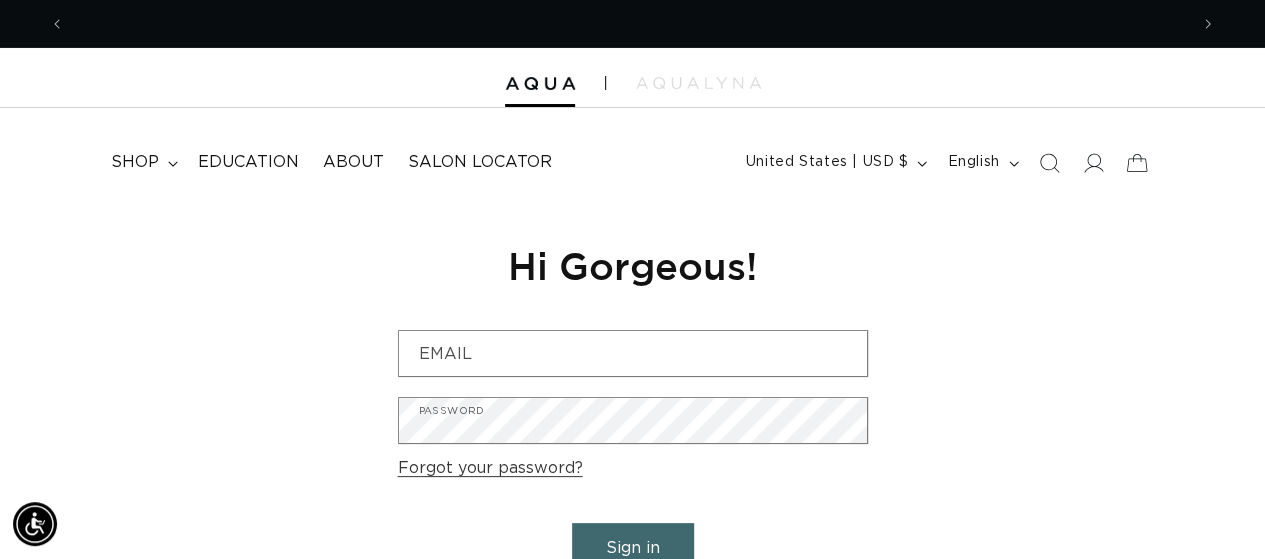 scroll, scrollTop: 0, scrollLeft: 1122, axis: horizontal 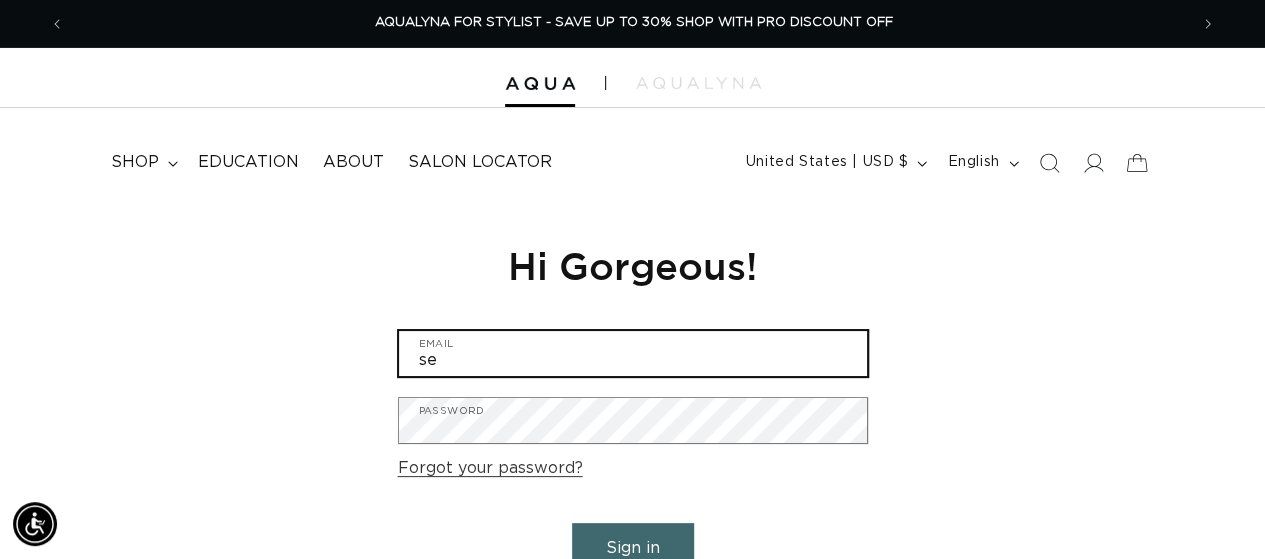 type on "seguinkaitlyn@yahoo.com" 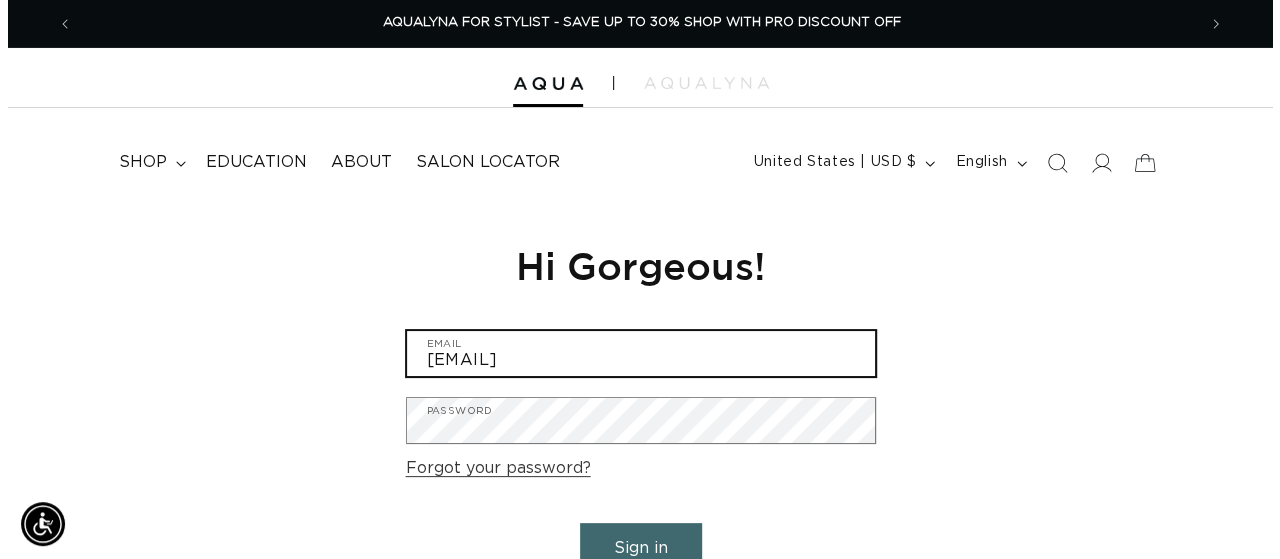 scroll, scrollTop: 0, scrollLeft: 2276, axis: horizontal 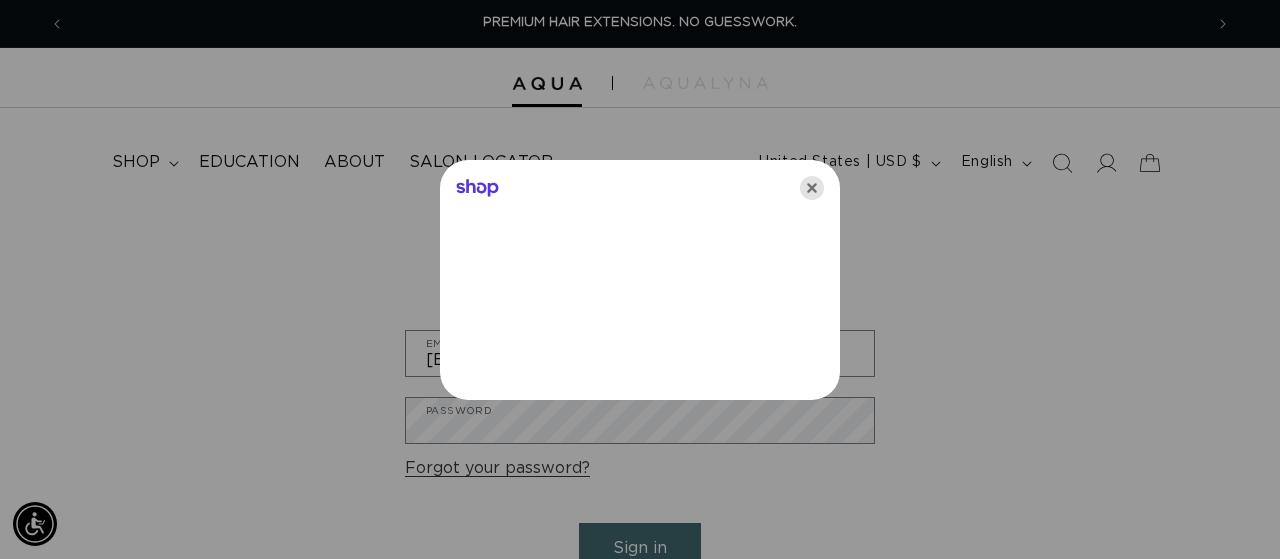 click 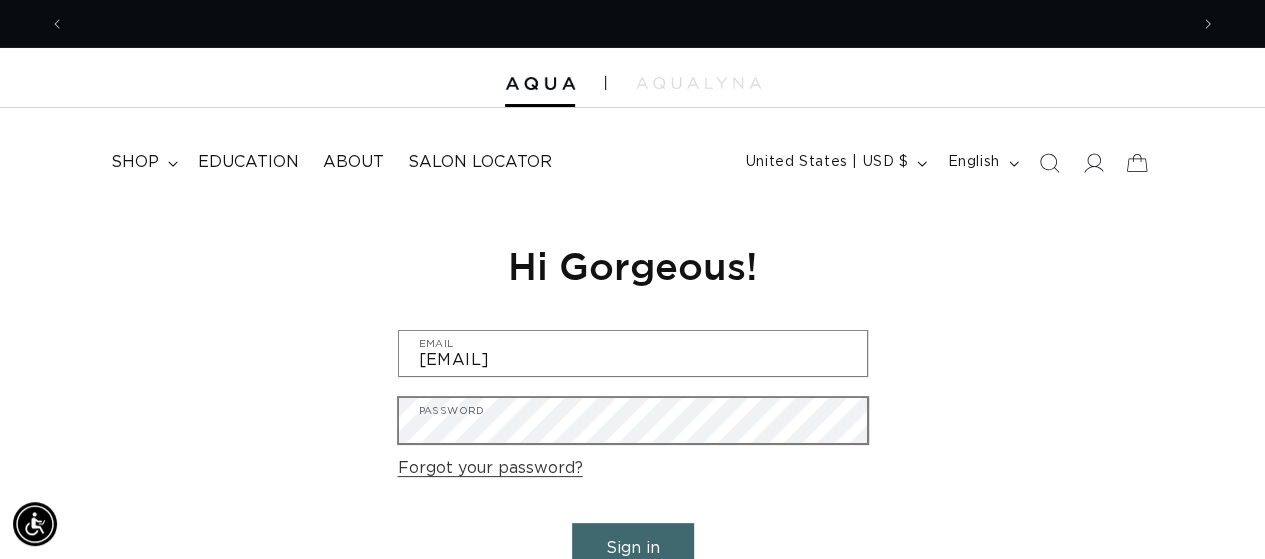 scroll, scrollTop: 0, scrollLeft: 1122, axis: horizontal 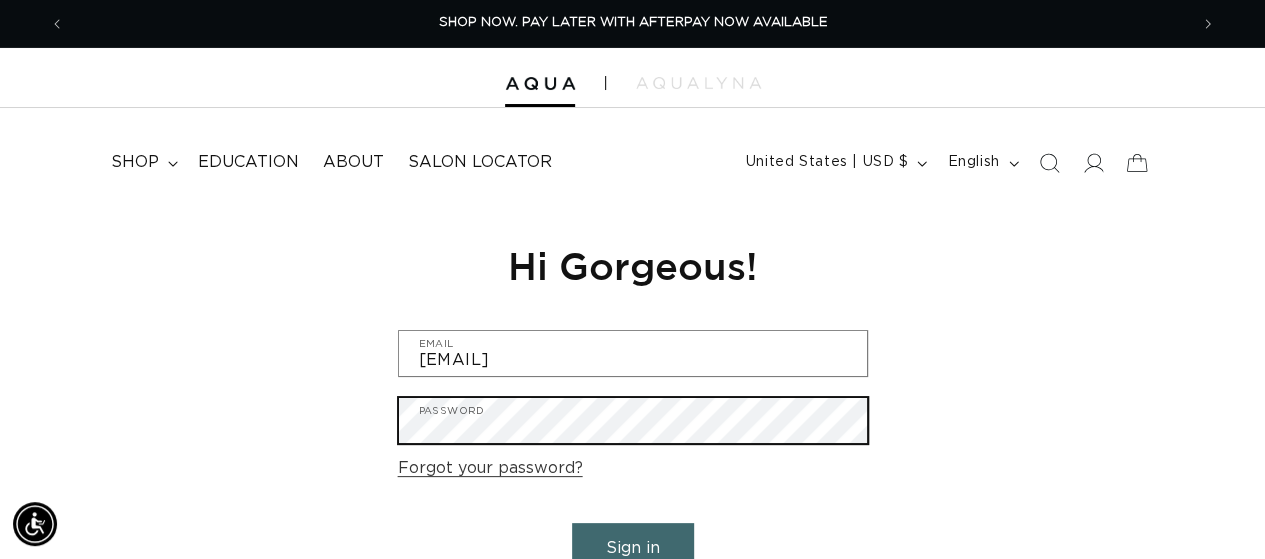 click on "Sign in" at bounding box center [633, 548] 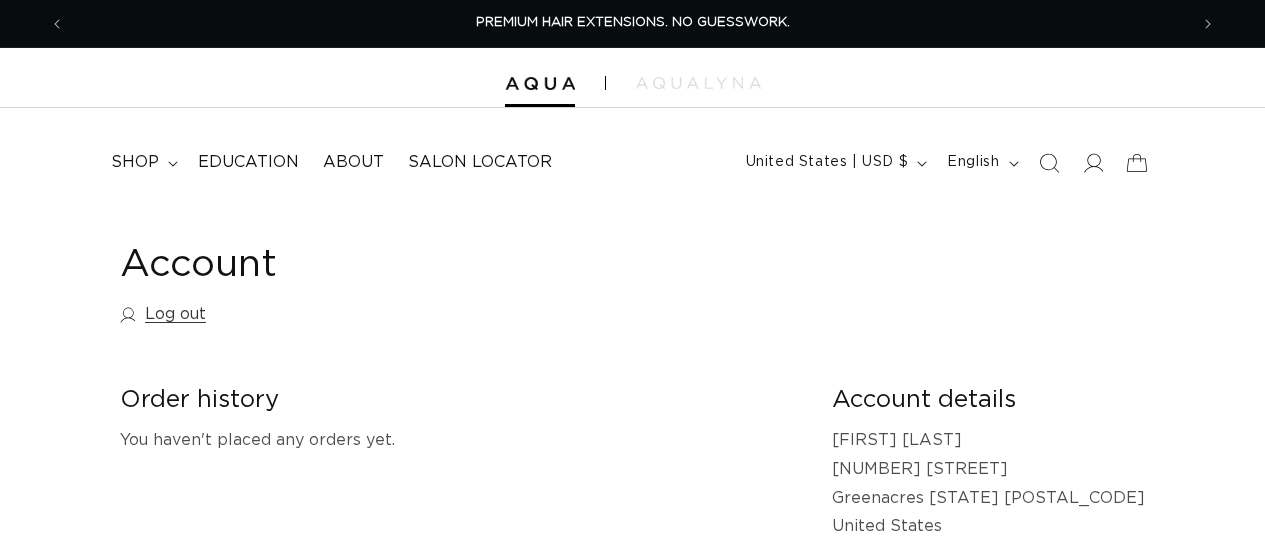 scroll, scrollTop: 0, scrollLeft: 0, axis: both 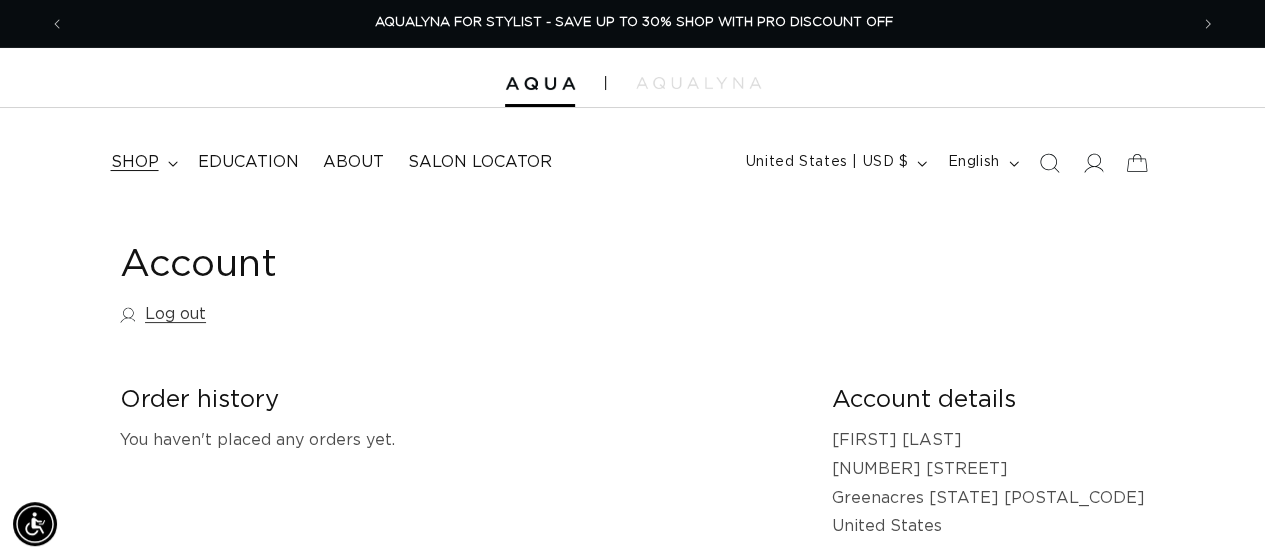 click on "shop" at bounding box center (135, 162) 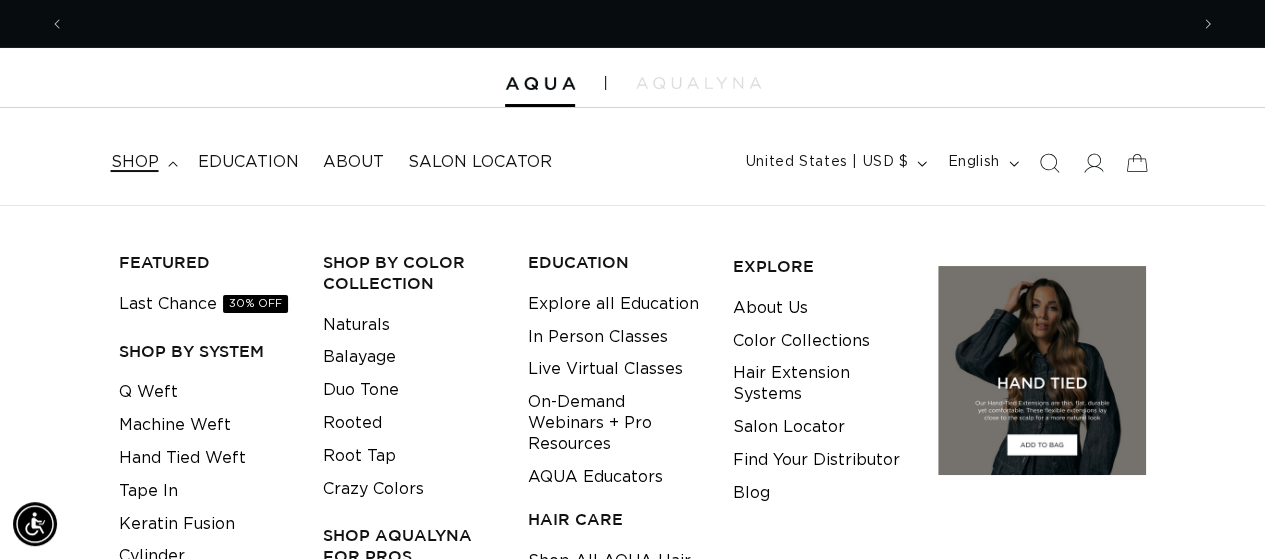 scroll, scrollTop: 0, scrollLeft: 2245, axis: horizontal 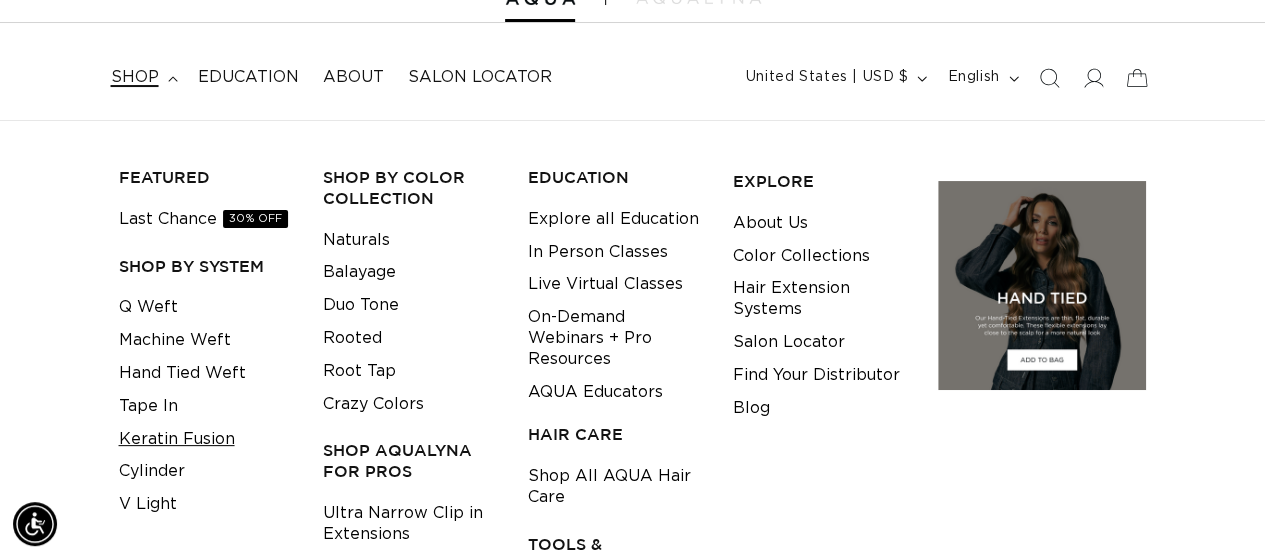 click on "Keratin Fusion" at bounding box center (177, 439) 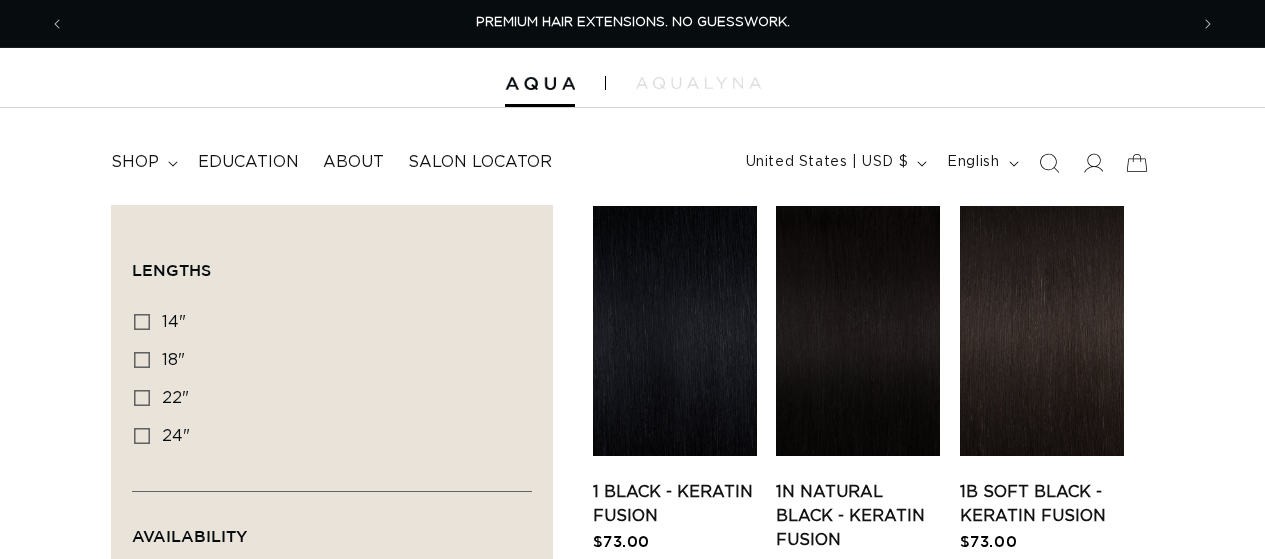 scroll, scrollTop: 0, scrollLeft: 0, axis: both 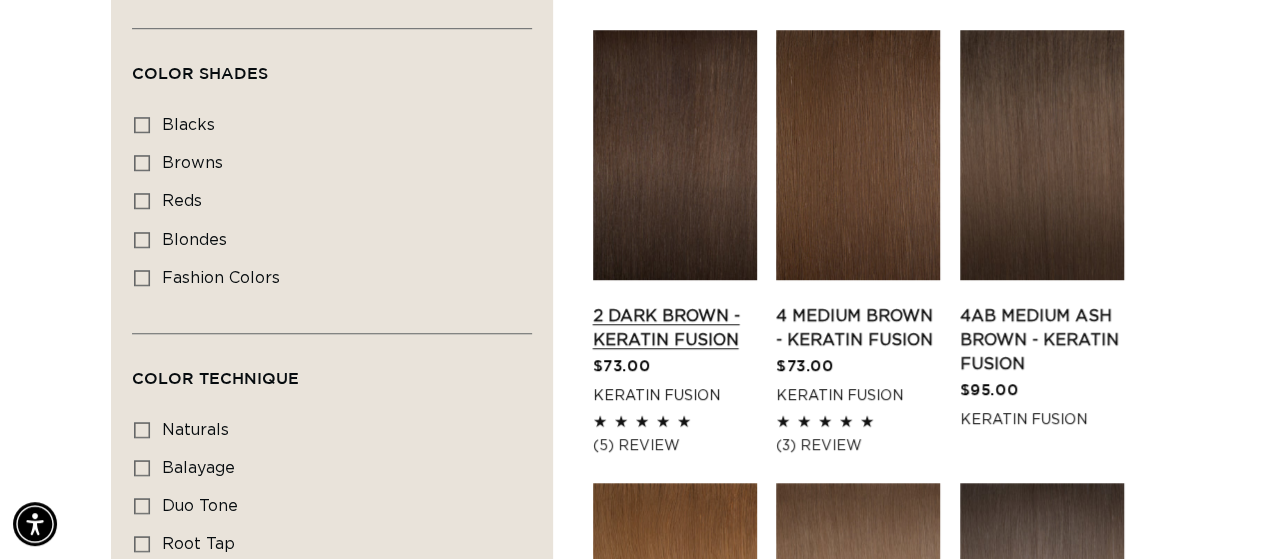 click on "2 Dark Brown - Keratin Fusion" at bounding box center [675, 328] 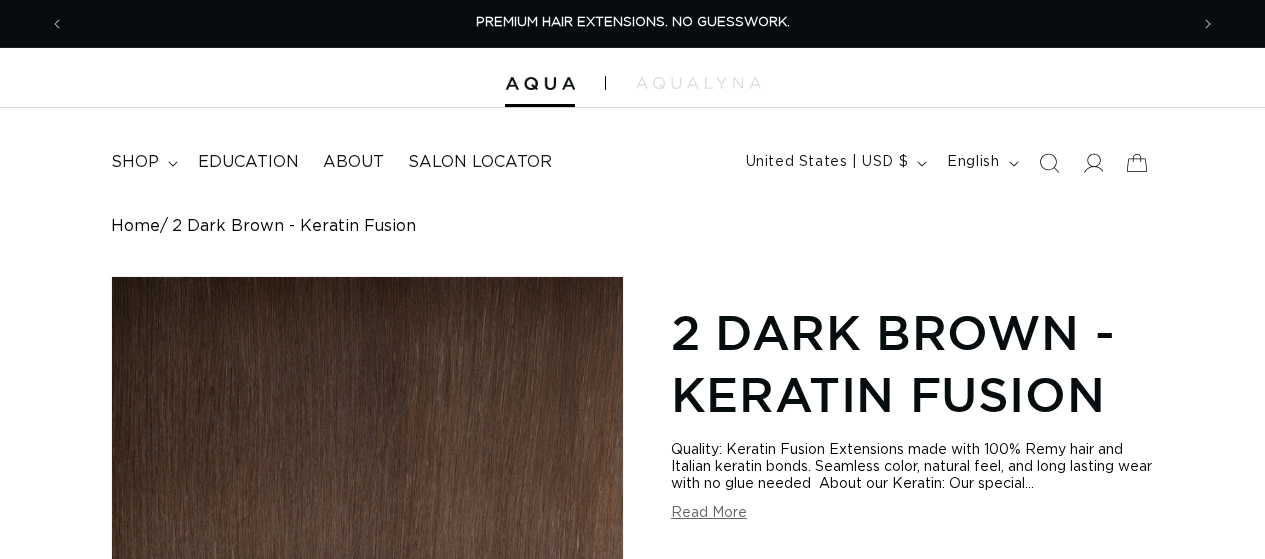 scroll, scrollTop: 0, scrollLeft: 0, axis: both 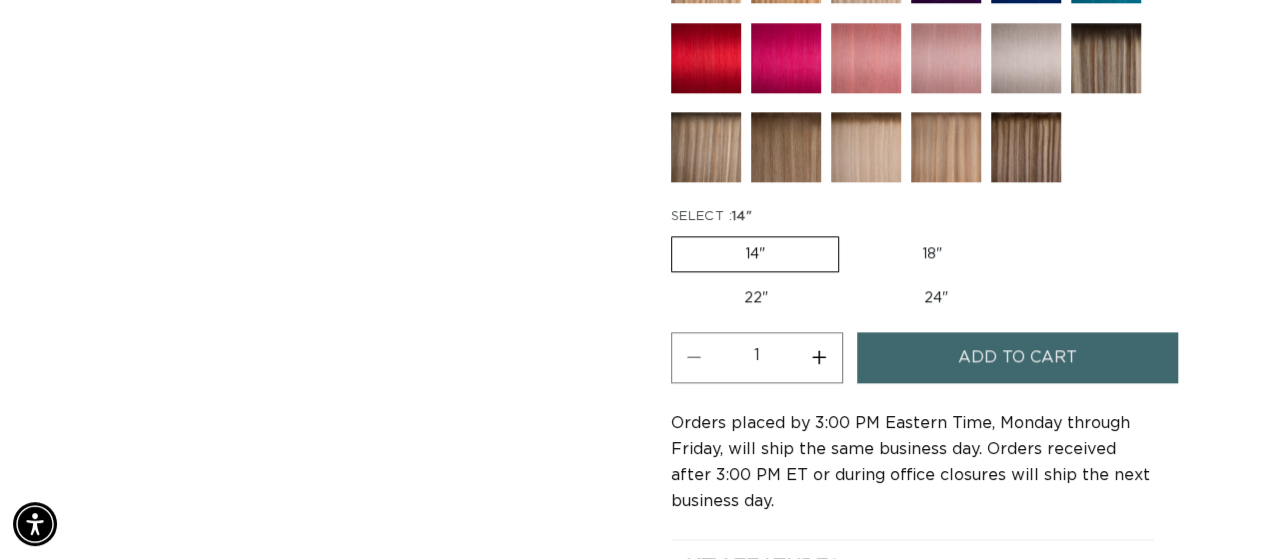click on "18" Variant sold out or unavailable" at bounding box center [932, 254] 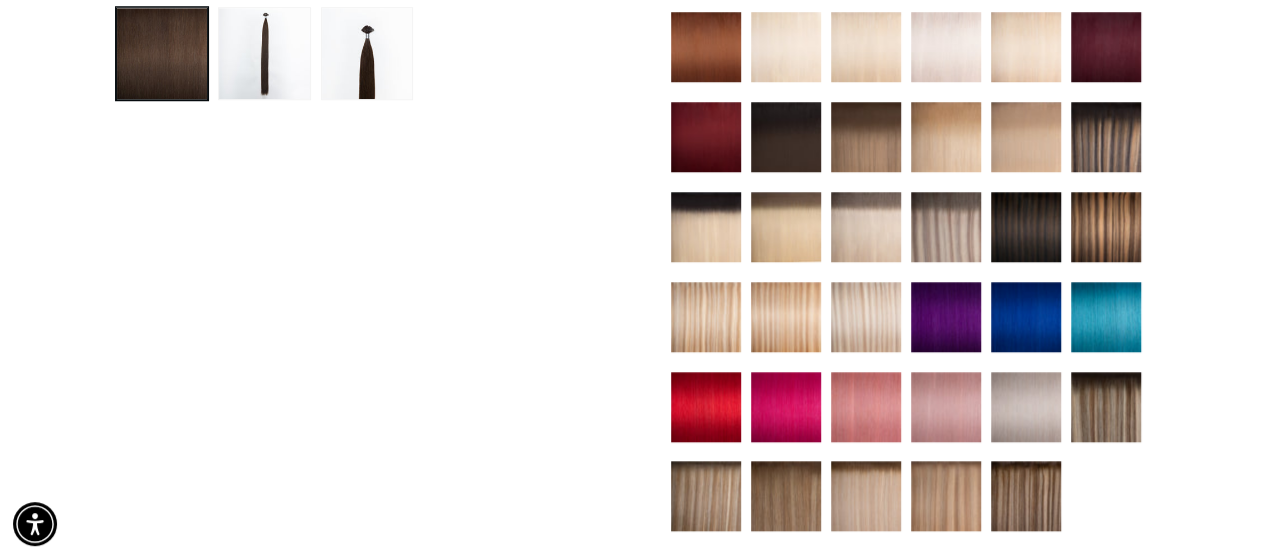 scroll, scrollTop: 726, scrollLeft: 0, axis: vertical 